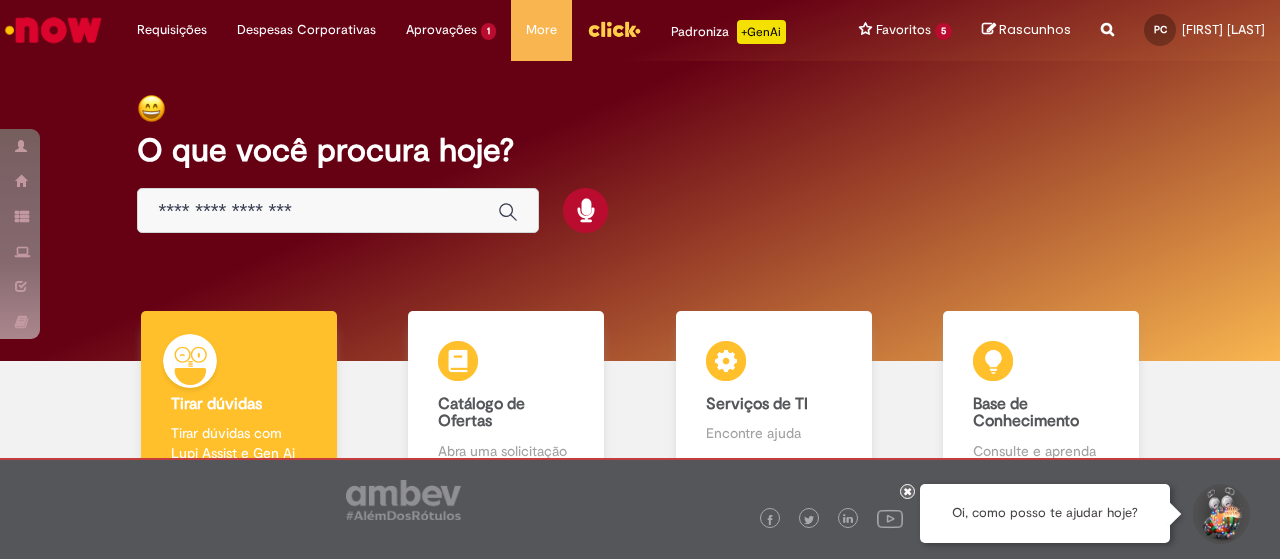 scroll, scrollTop: 0, scrollLeft: 0, axis: both 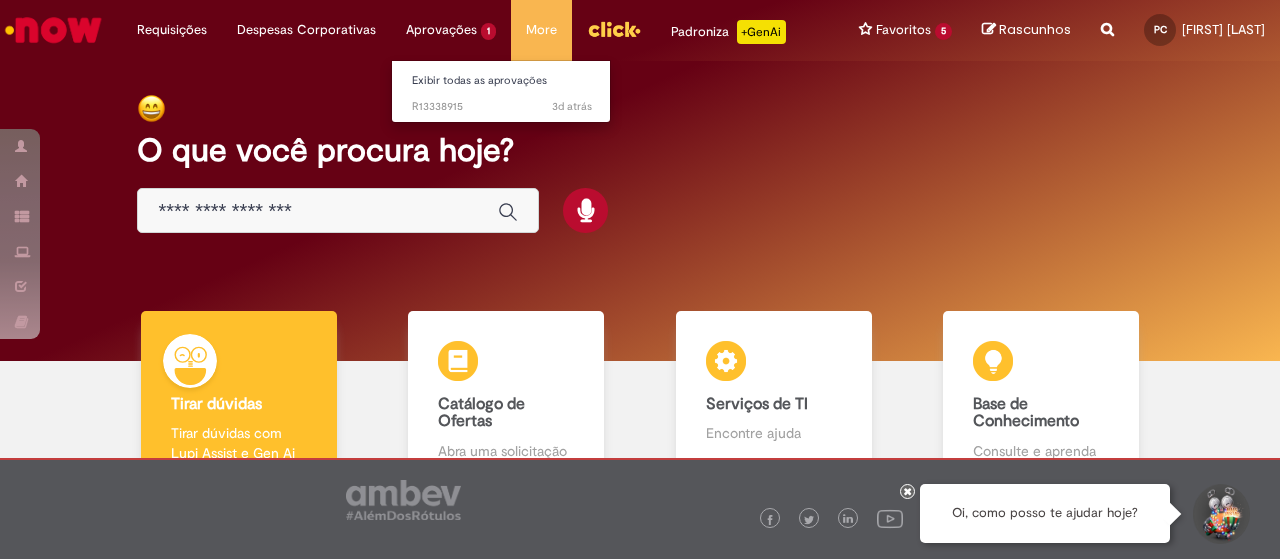 click on "Aprovações   1
Exibir todas as aprovações
3d atrás 3 dias atrás  R13338915" at bounding box center [172, 30] 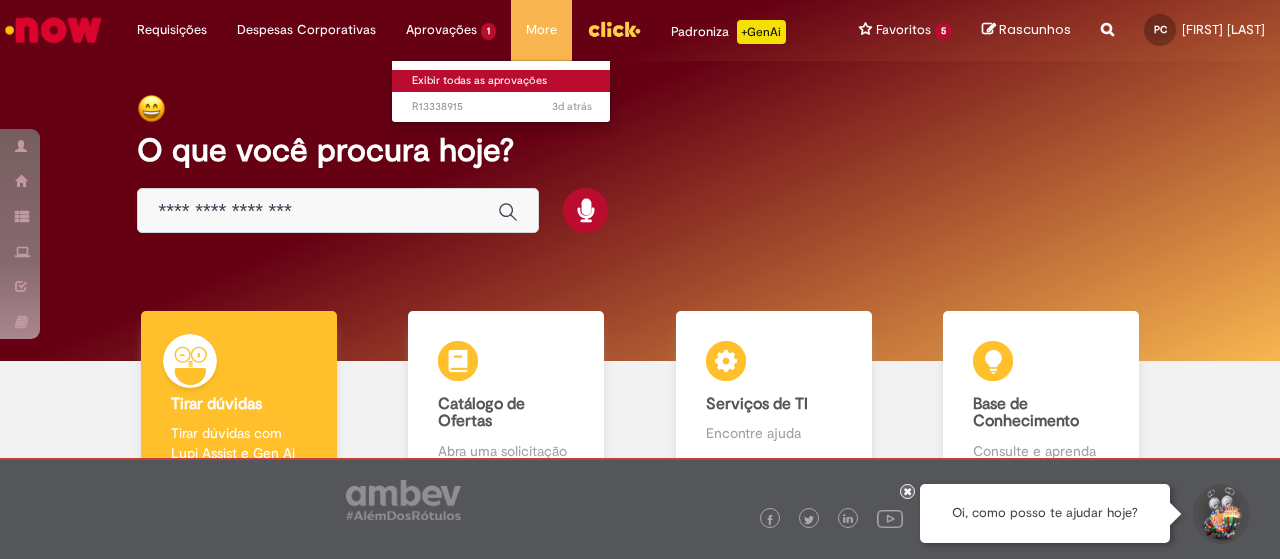 click on "Exibir todas as aprovações" at bounding box center (502, 81) 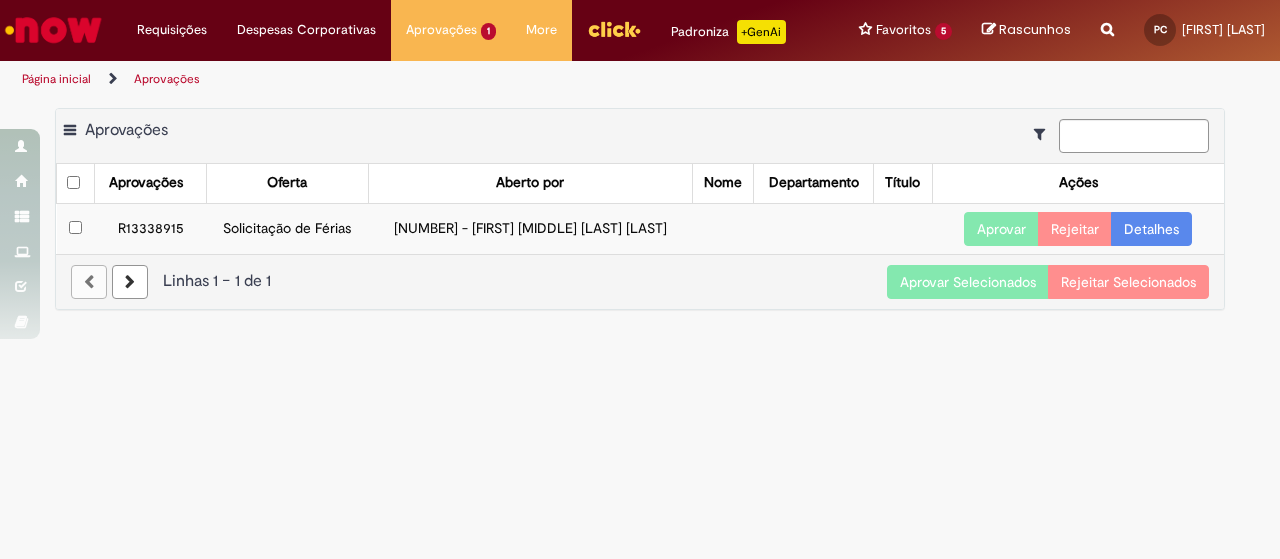 click on "Aprovar" at bounding box center [1001, 229] 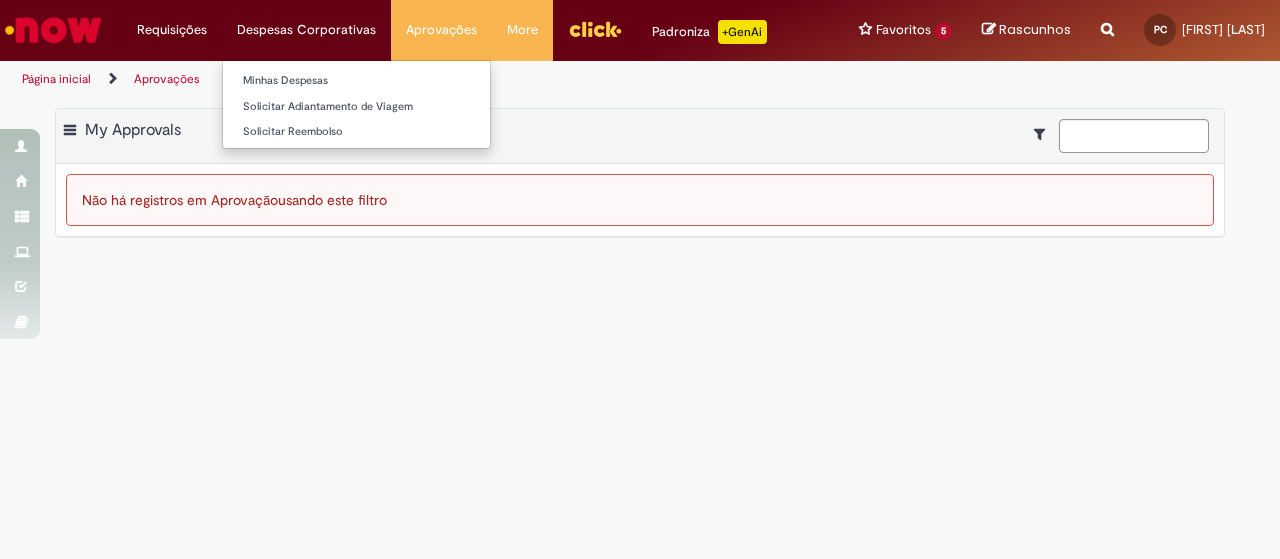 click on "Despesas Corporativas
Minhas Despesas
Solicitar Adiantamento de Viagem
Solicitar Reembolso" at bounding box center (172, 30) 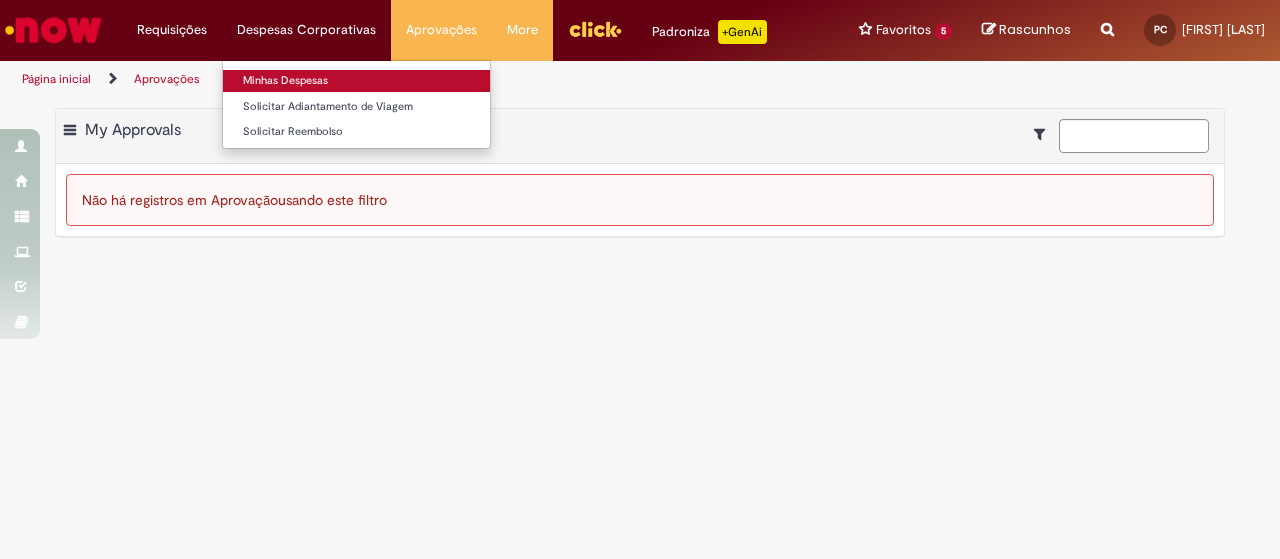 click on "Minhas Despesas" at bounding box center [356, 81] 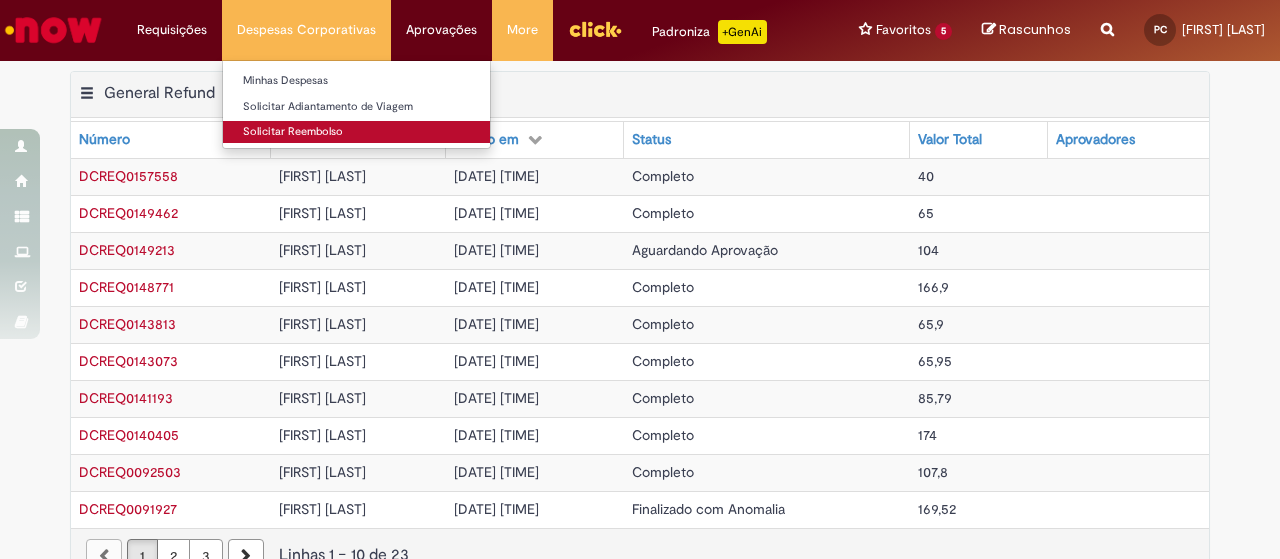 click on "Solicitar Reembolso" at bounding box center (356, 132) 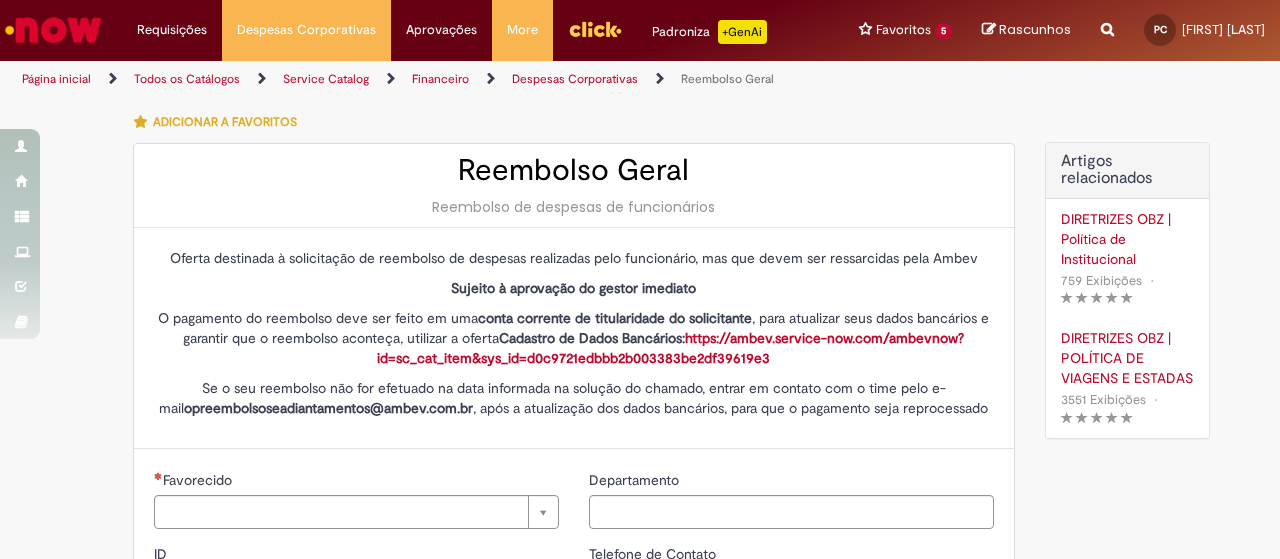 type on "********" 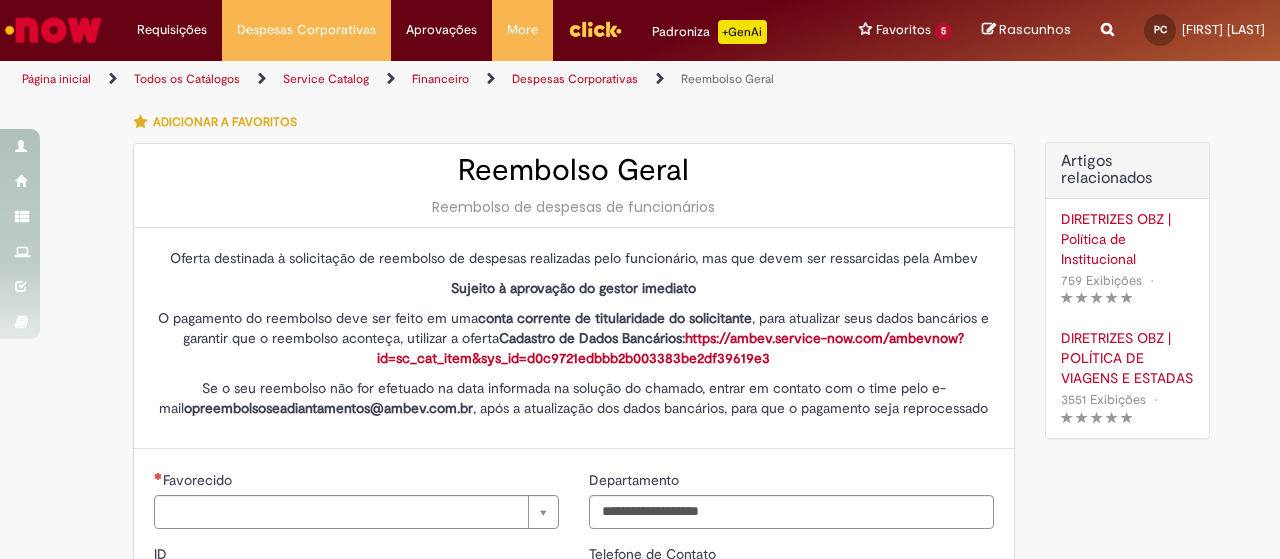 type on "**********" 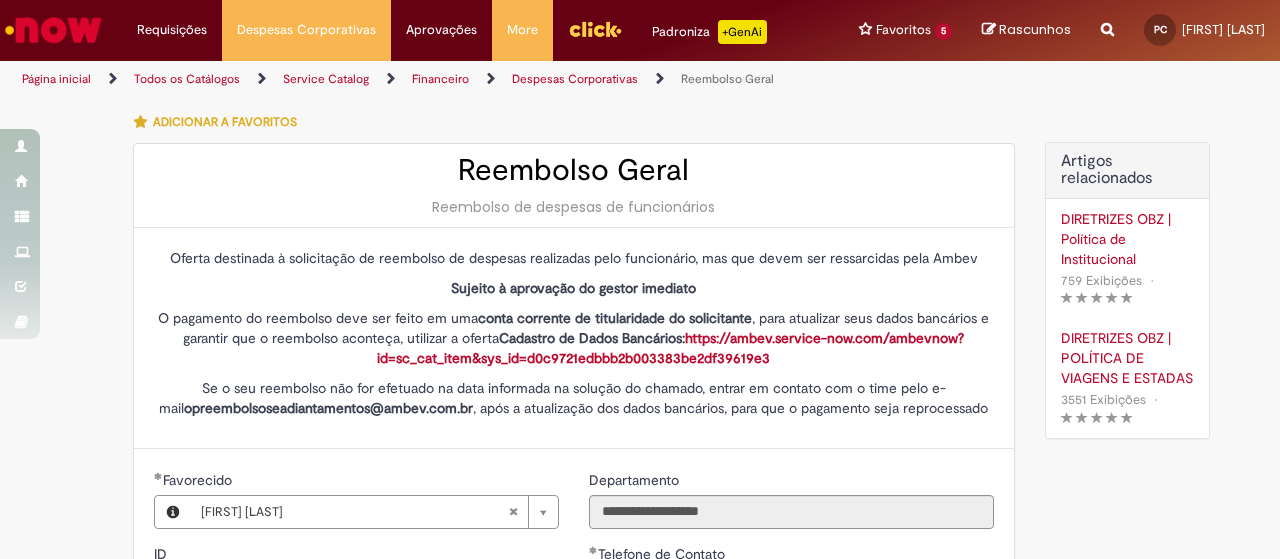 type on "**********" 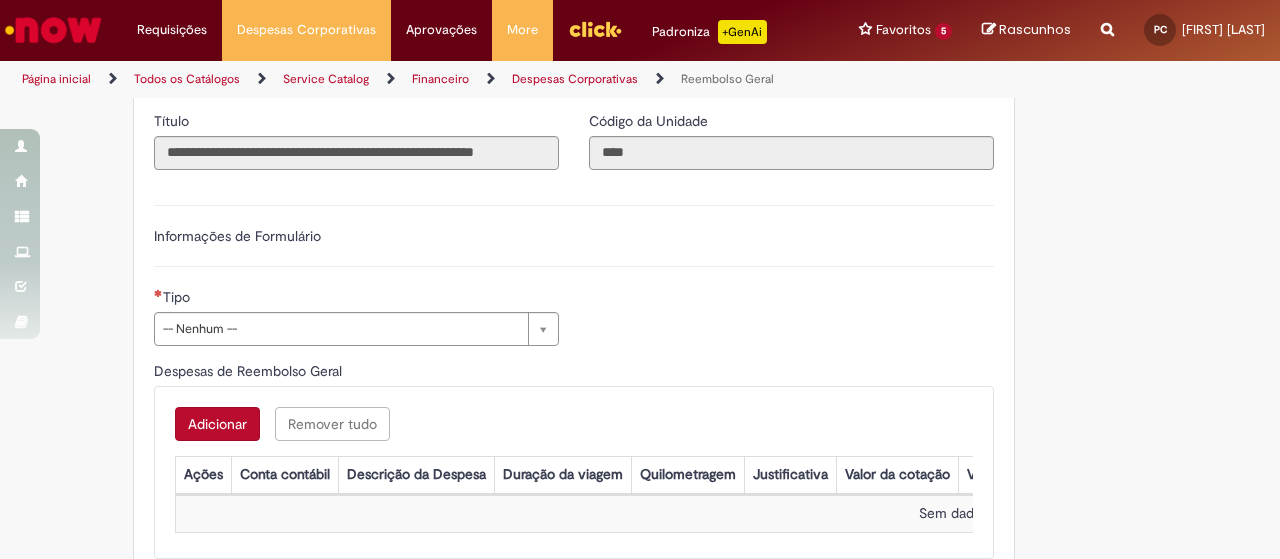 scroll, scrollTop: 583, scrollLeft: 0, axis: vertical 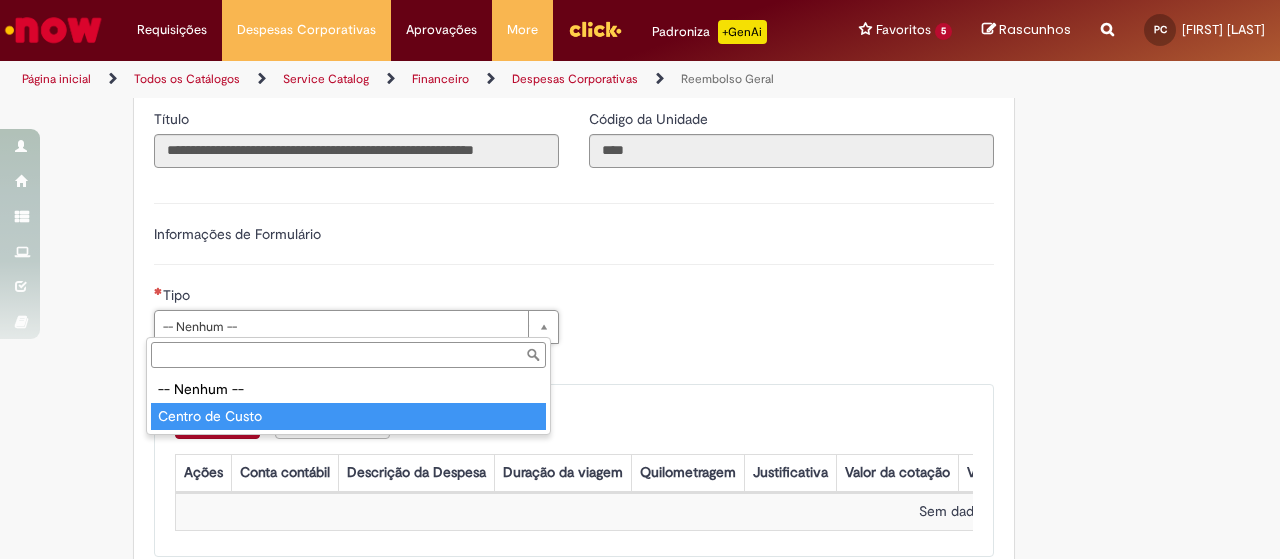 type on "**********" 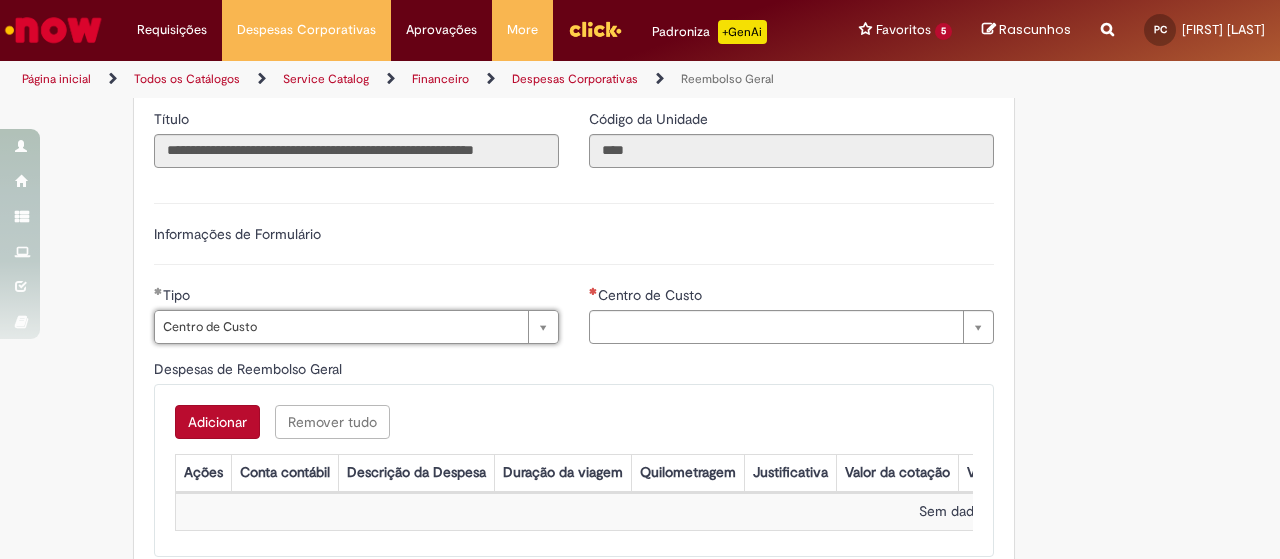 type on "**********" 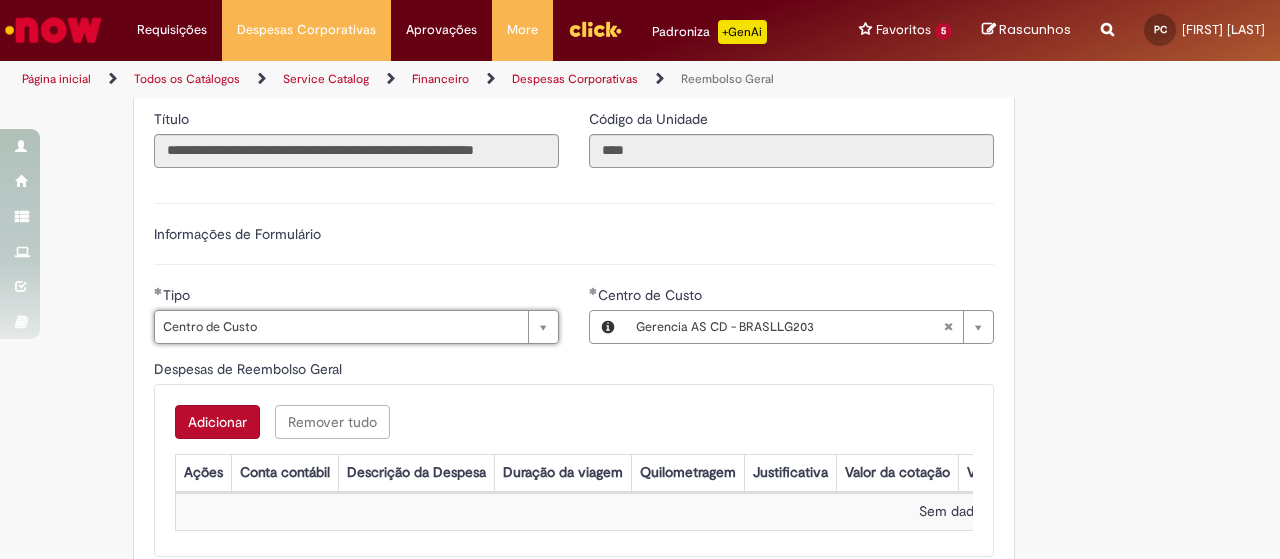 scroll, scrollTop: 737, scrollLeft: 0, axis: vertical 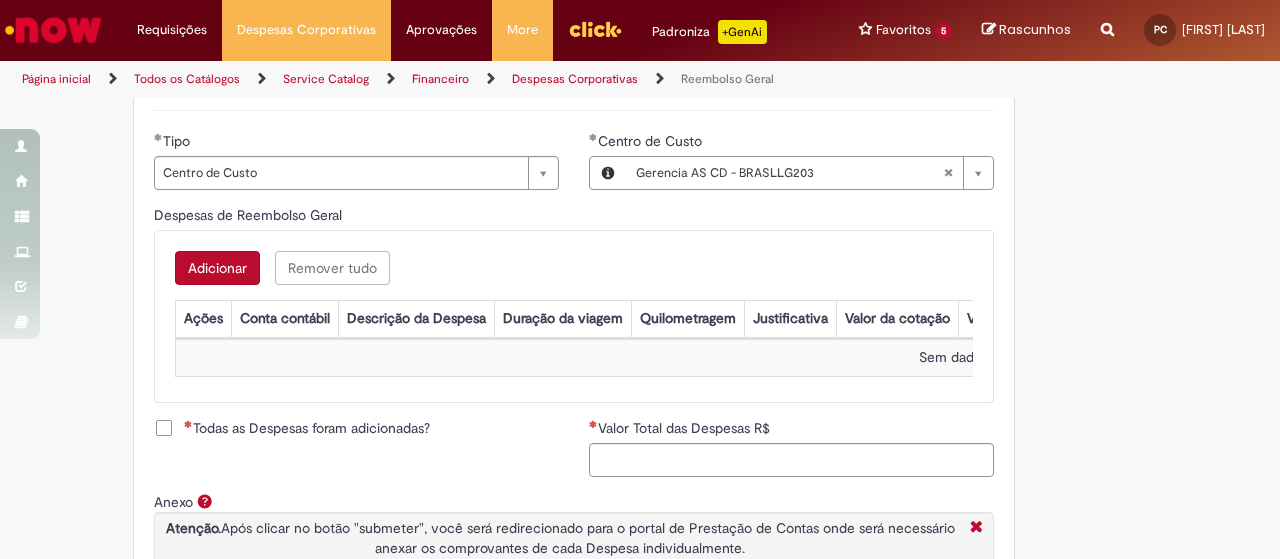 click on "Adicionar" at bounding box center [217, 268] 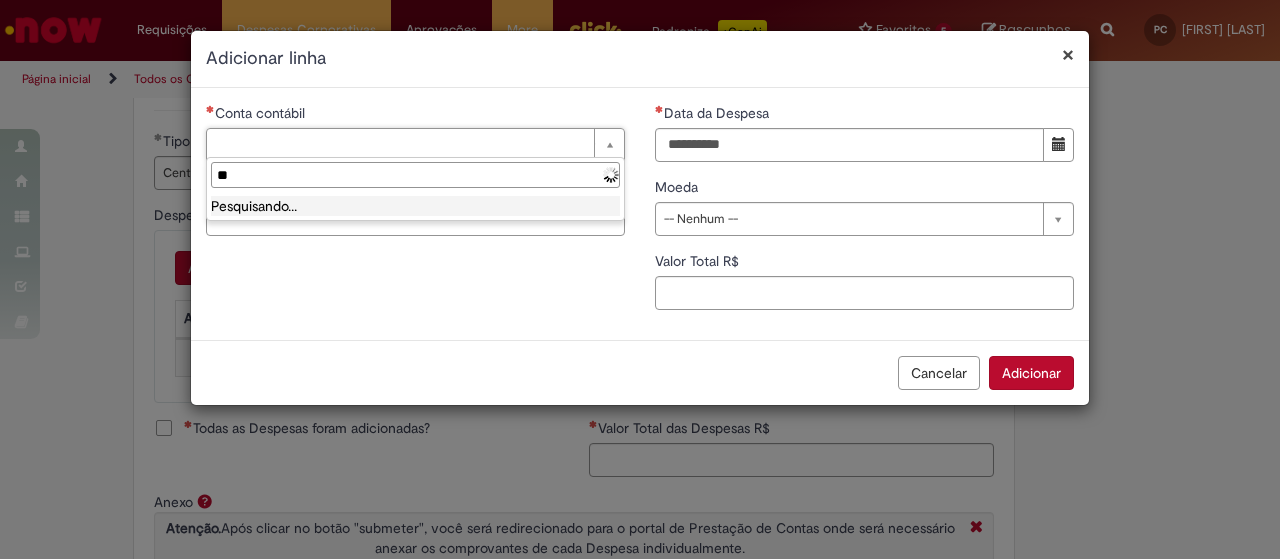 type on "*" 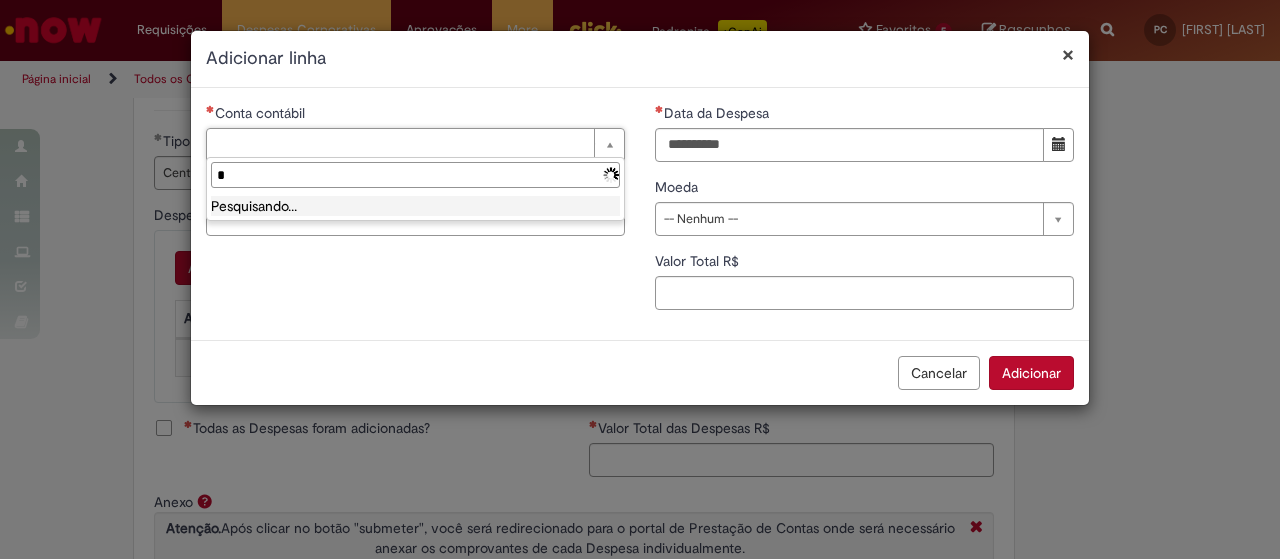 type 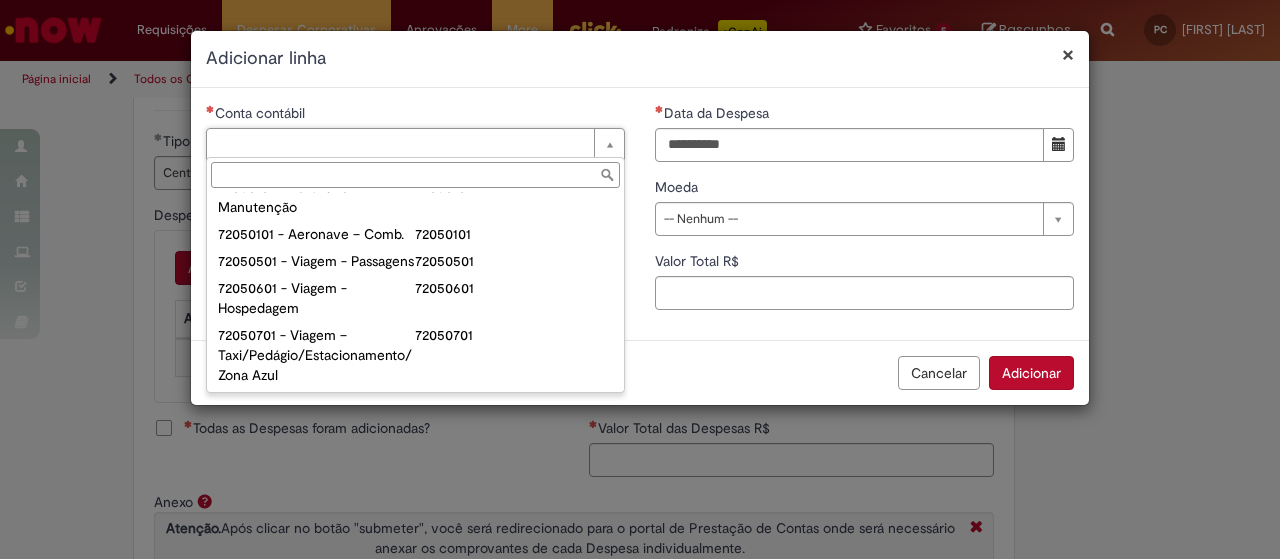 scroll, scrollTop: 1105, scrollLeft: 0, axis: vertical 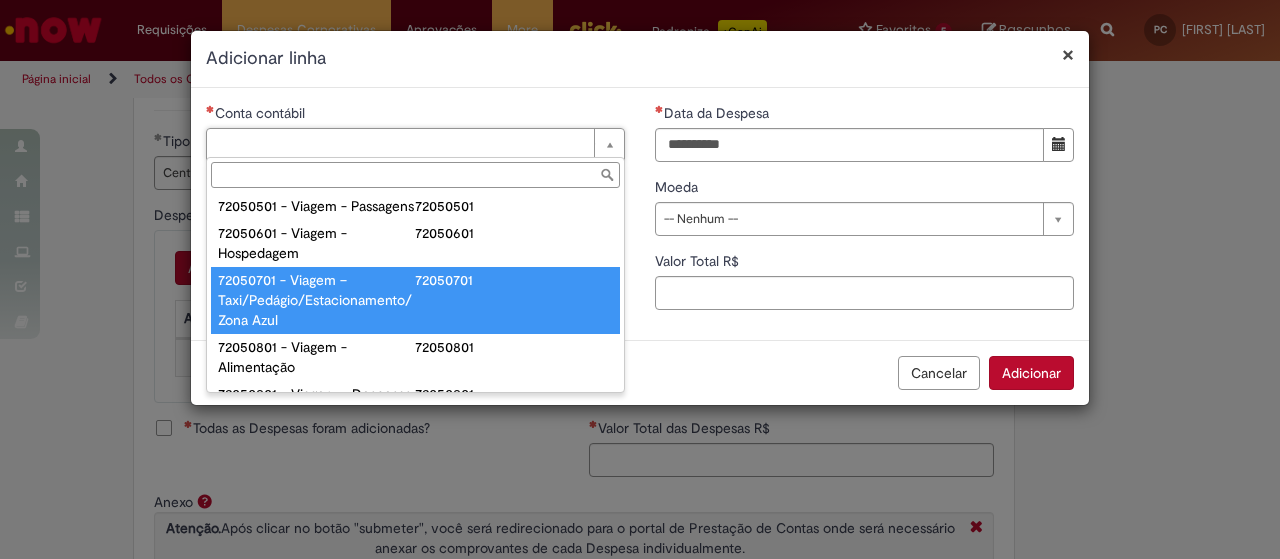 type on "**********" 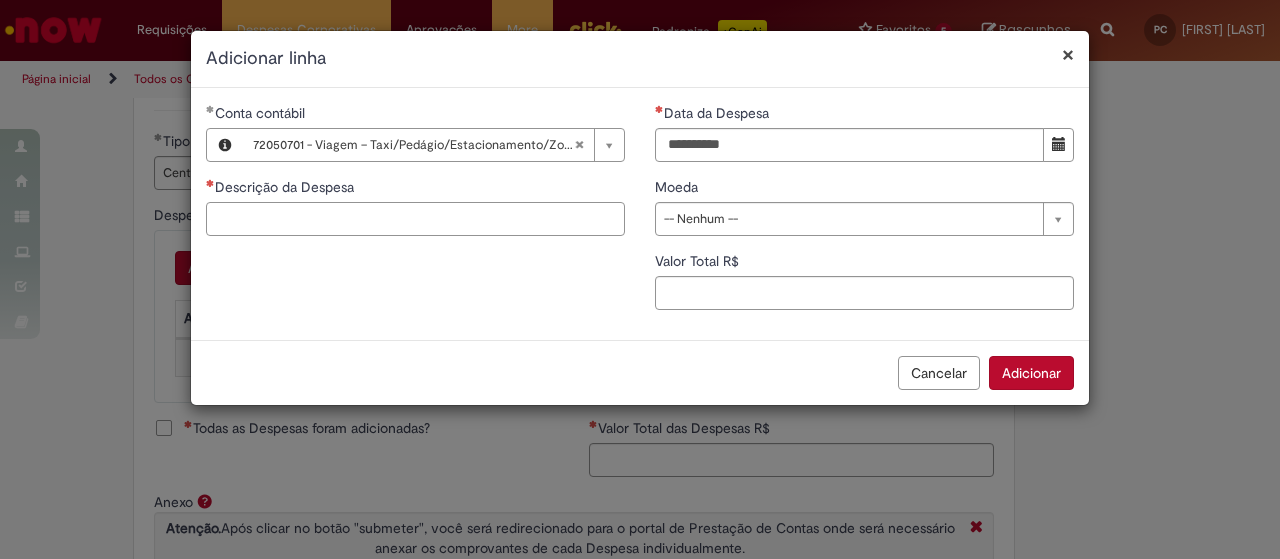 click on "Descrição da Despesa" at bounding box center (415, 219) 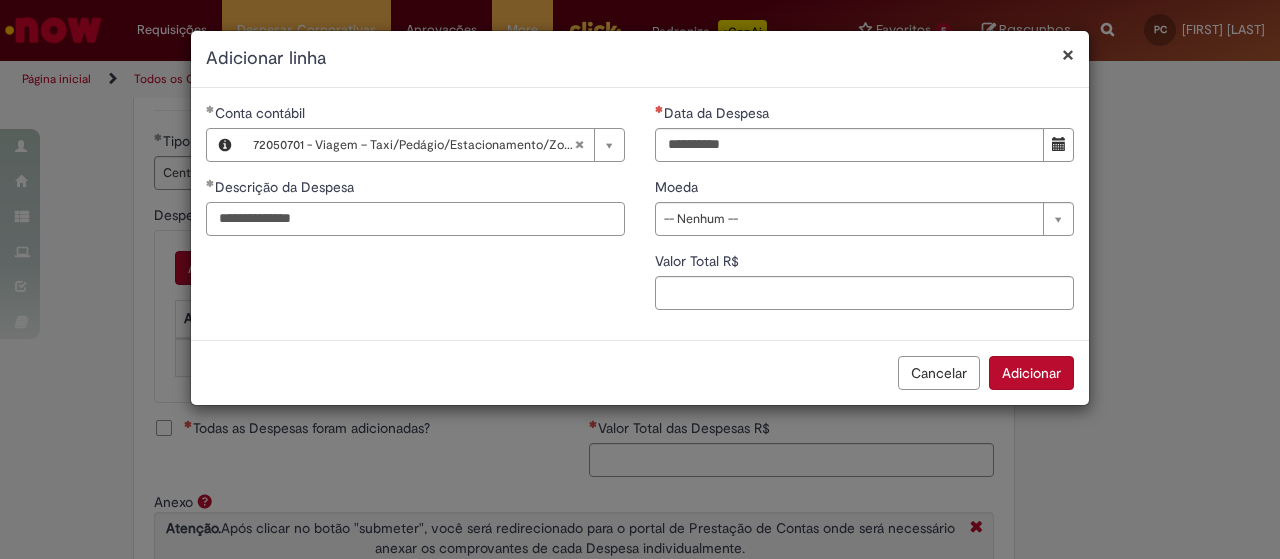 type on "**********" 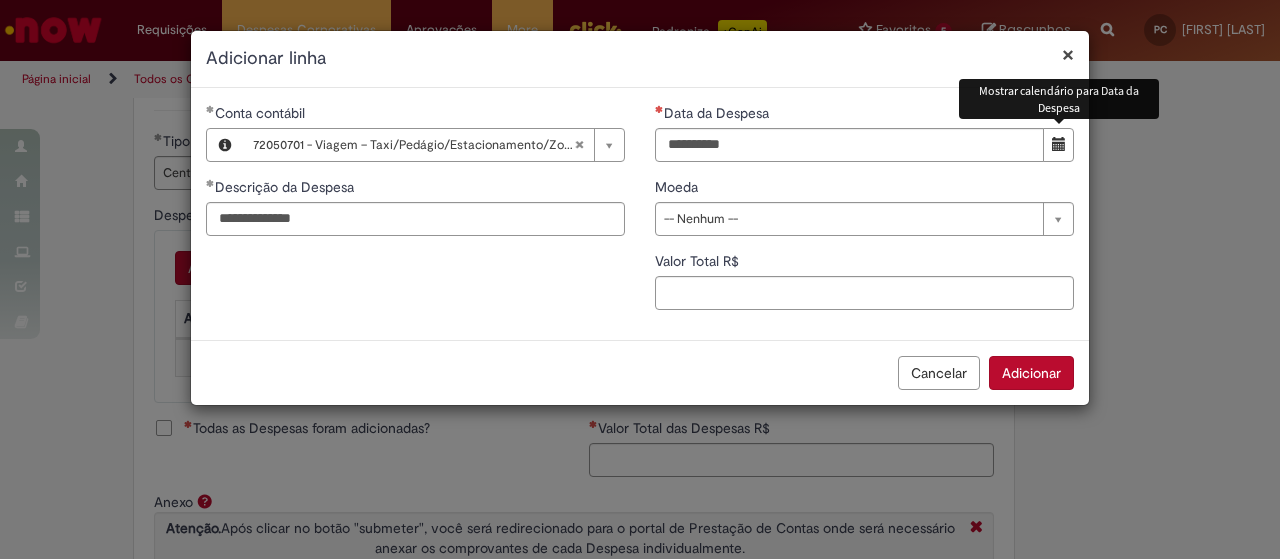 click at bounding box center (1058, 145) 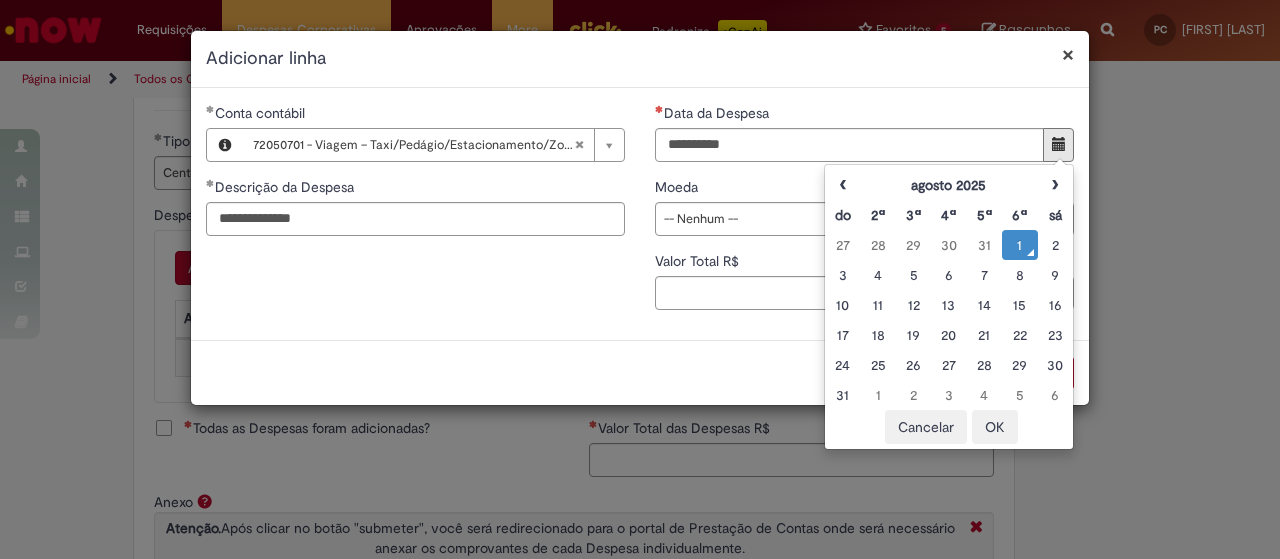 click on "1" at bounding box center (1019, 245) 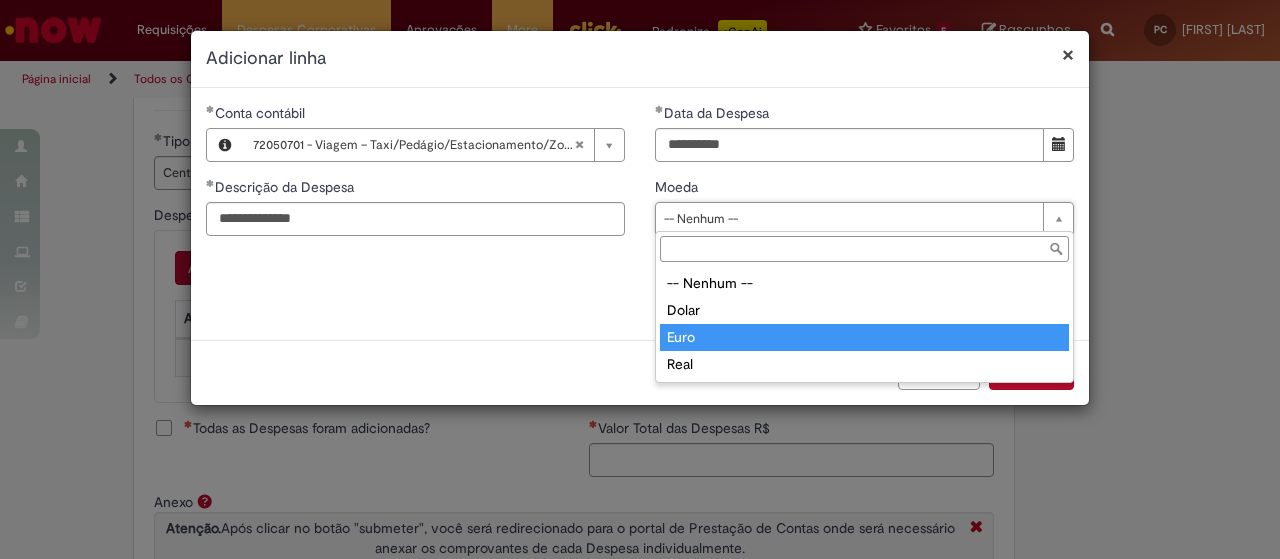 type on "****" 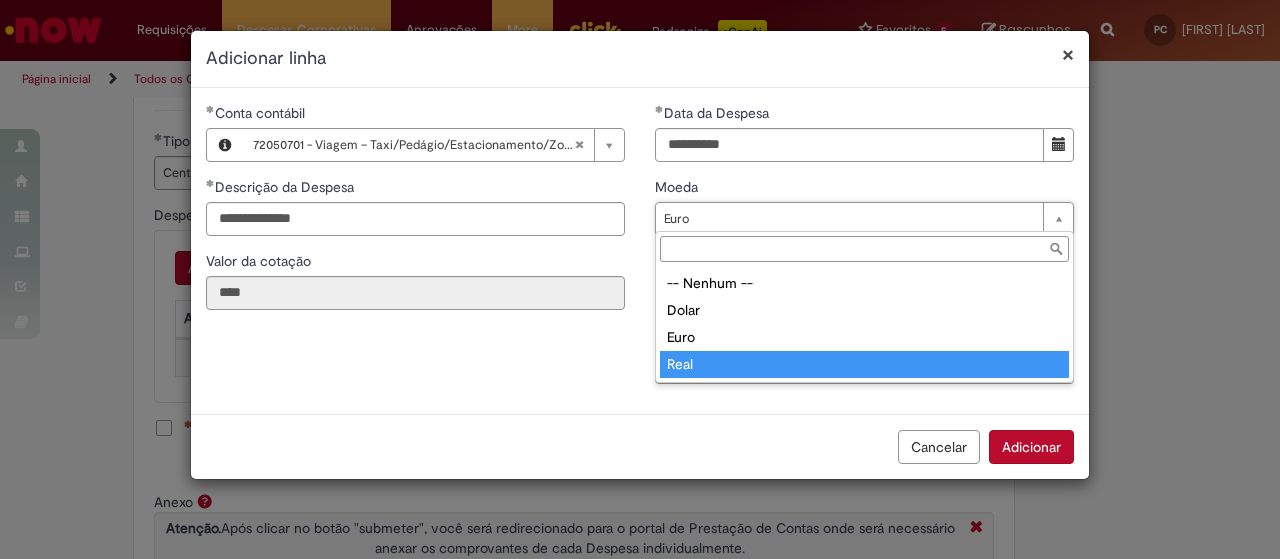 type on "****" 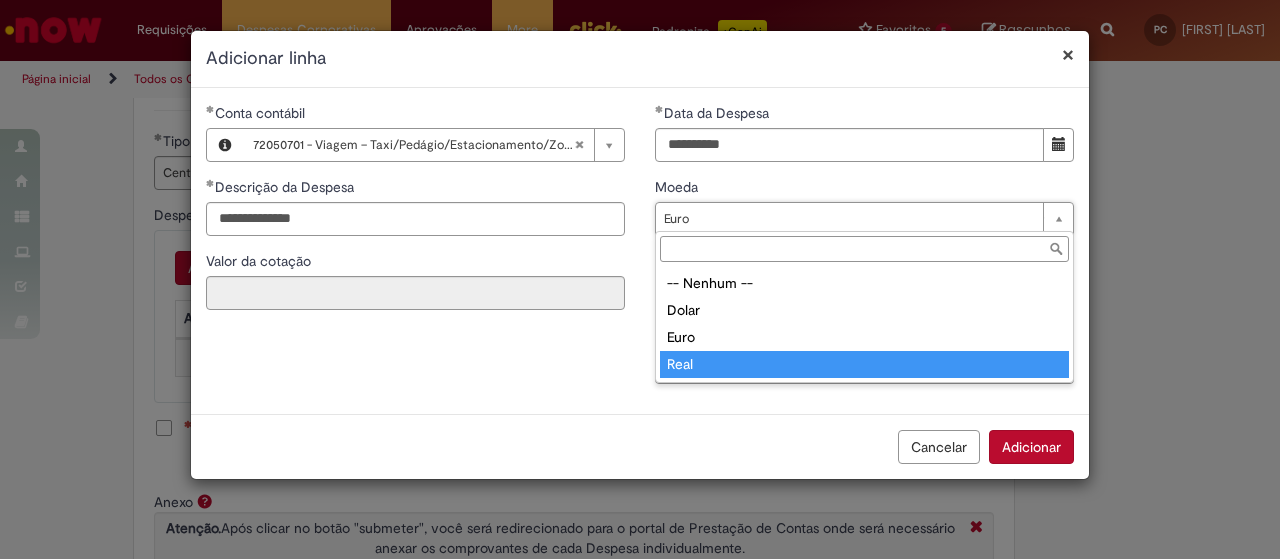 scroll, scrollTop: 0, scrollLeft: 24, axis: horizontal 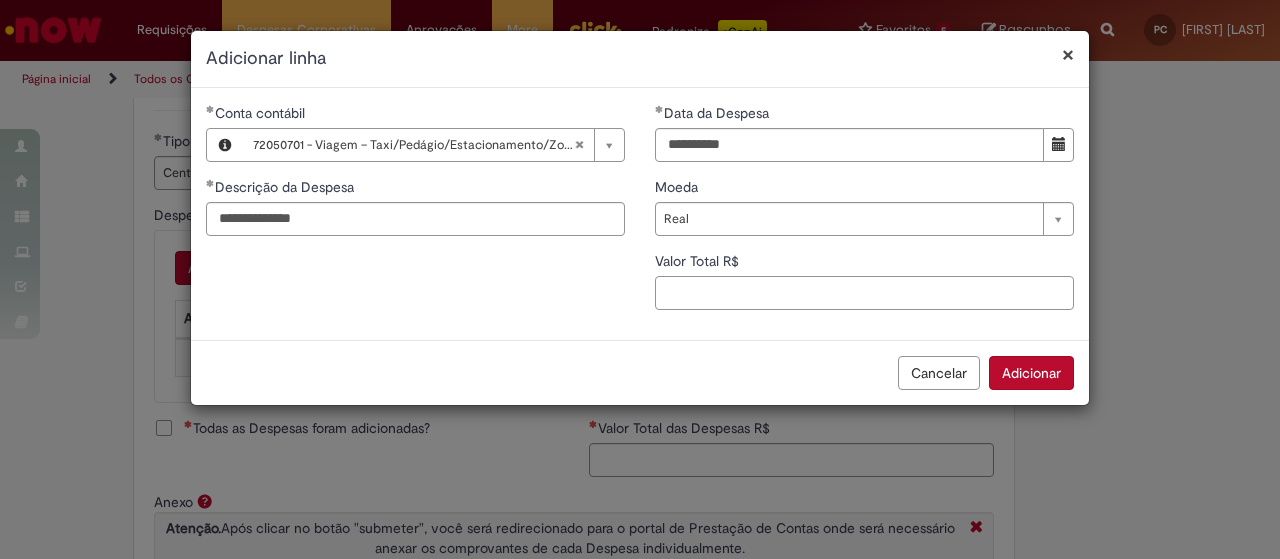 click on "Valor Total R$" at bounding box center (864, 293) 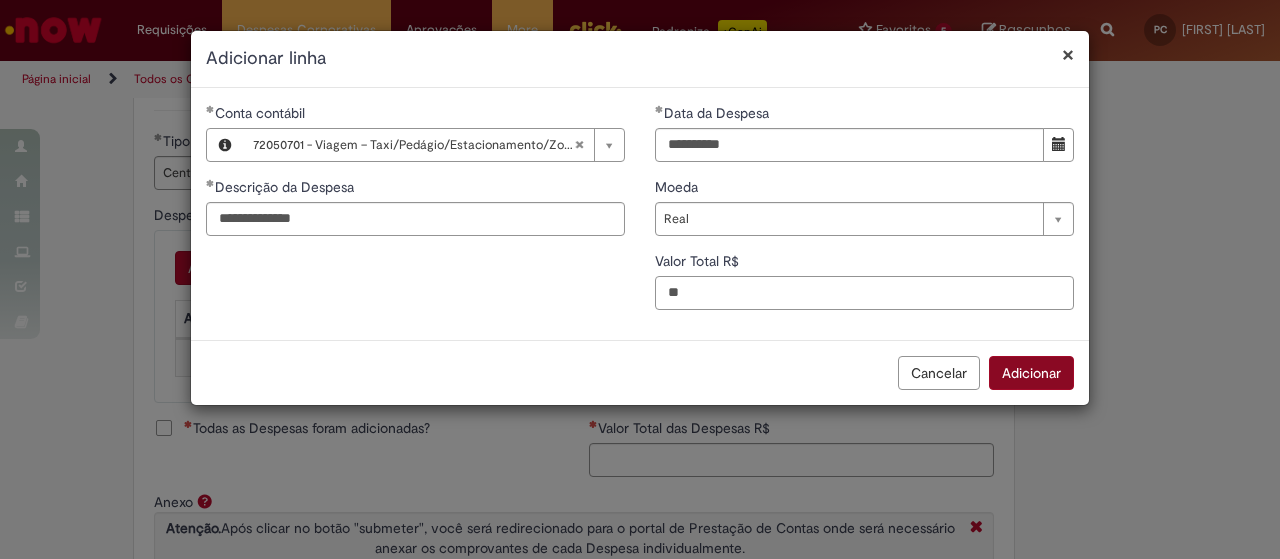 type on "**" 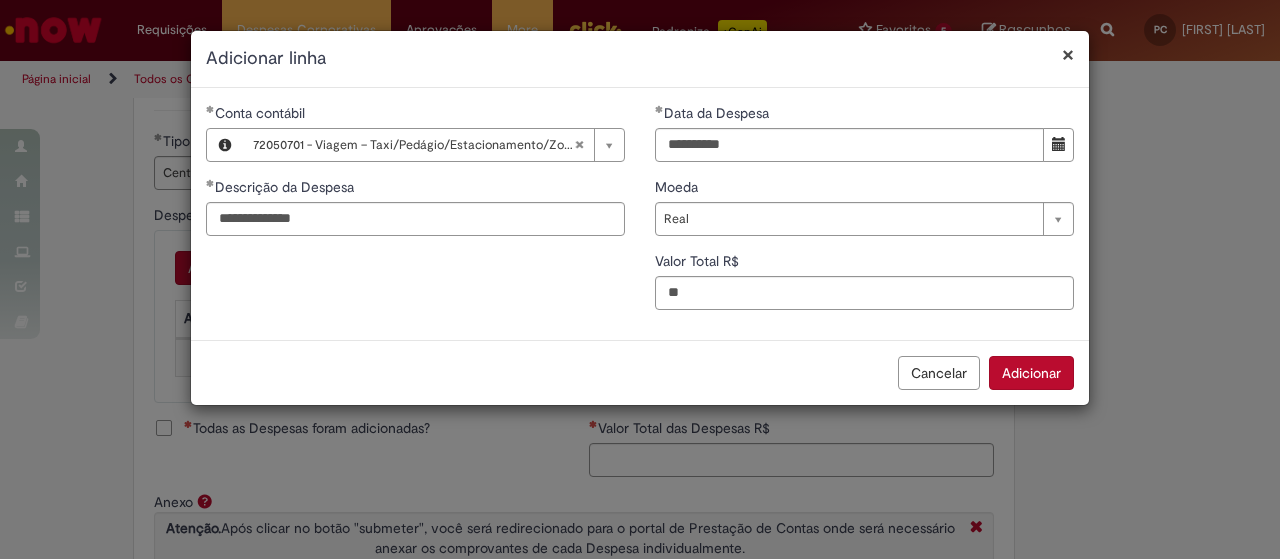 click on "Adicionar" at bounding box center [1031, 373] 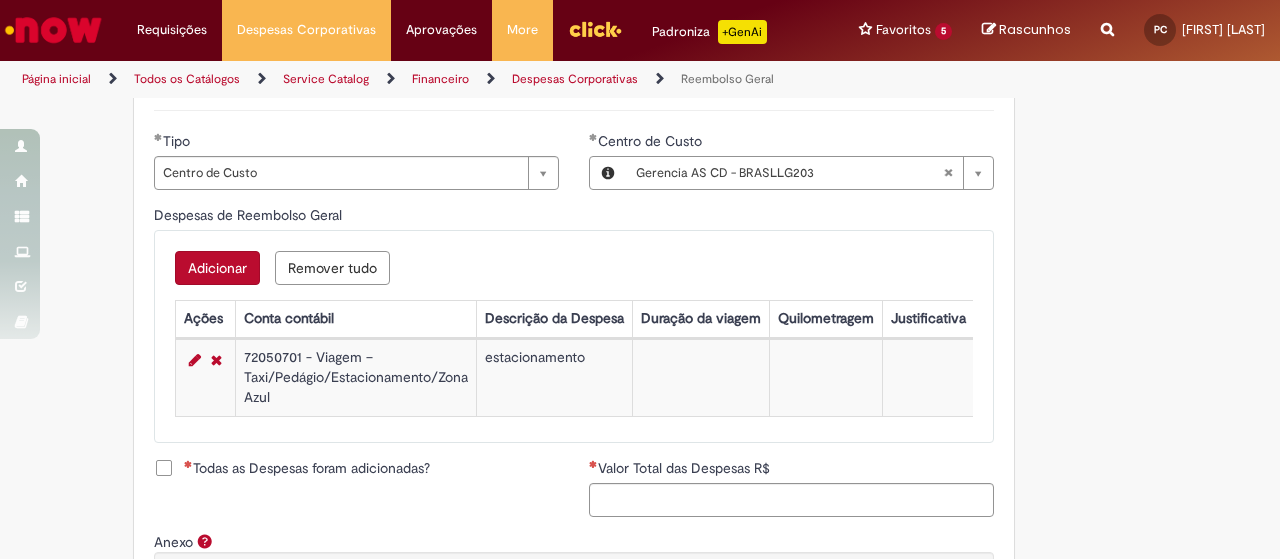 click on "Todas as Despesas foram adicionadas?" at bounding box center (307, 468) 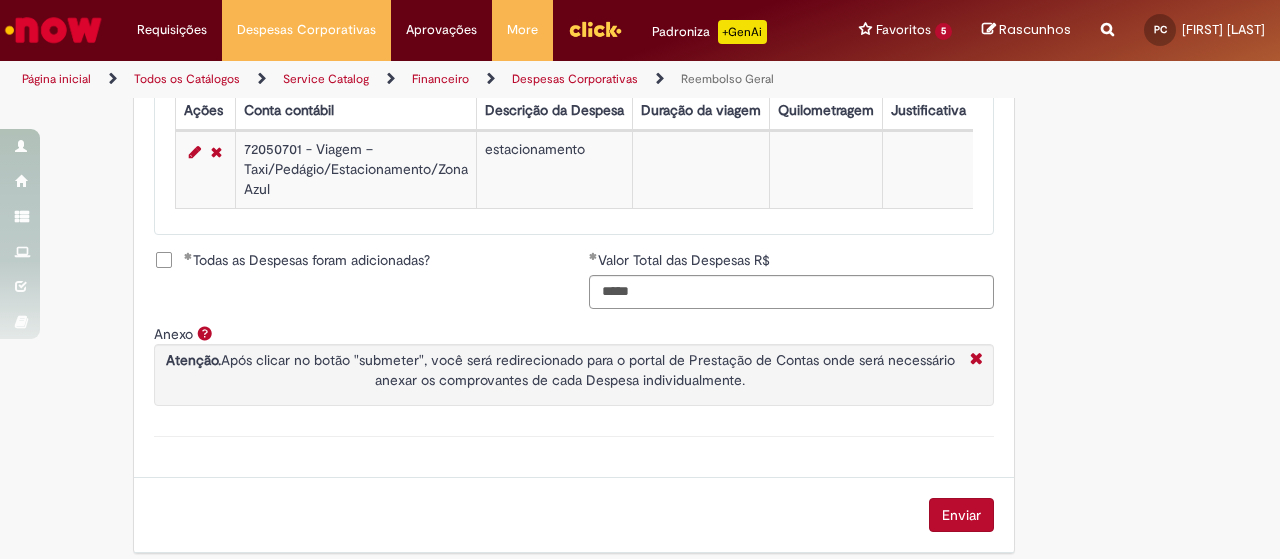 scroll, scrollTop: 965, scrollLeft: 0, axis: vertical 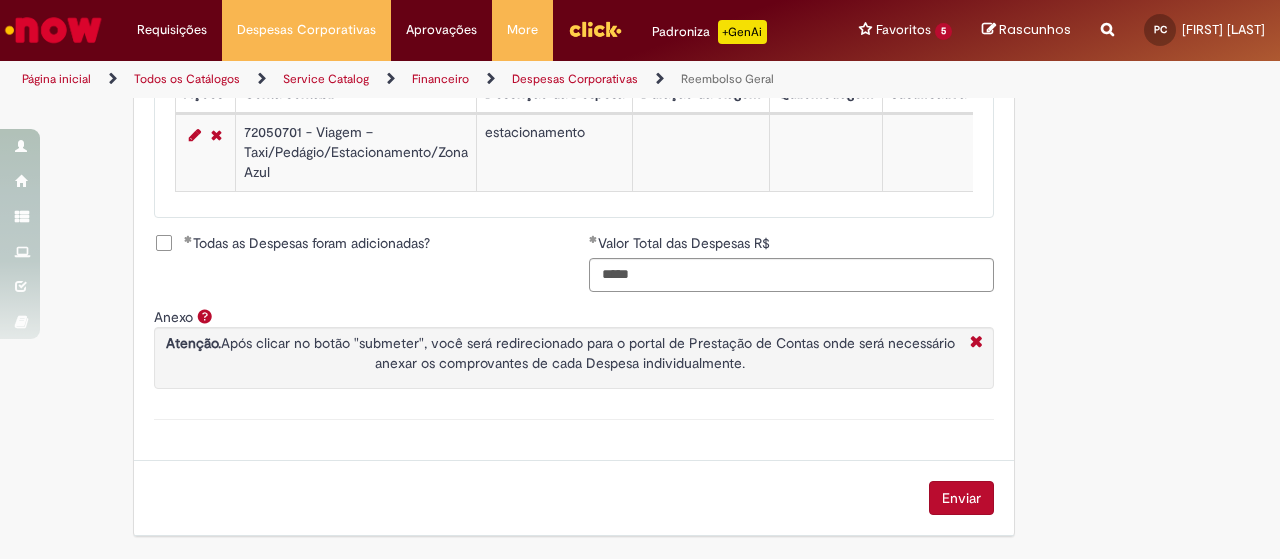 click on "Enviar" at bounding box center (961, 498) 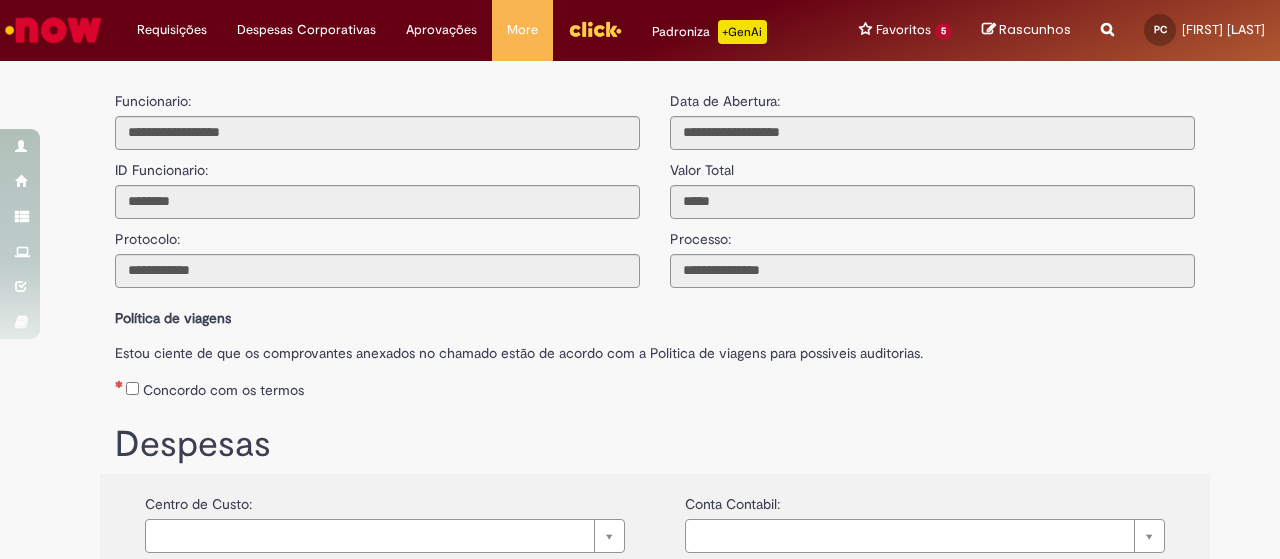 scroll, scrollTop: 0, scrollLeft: 0, axis: both 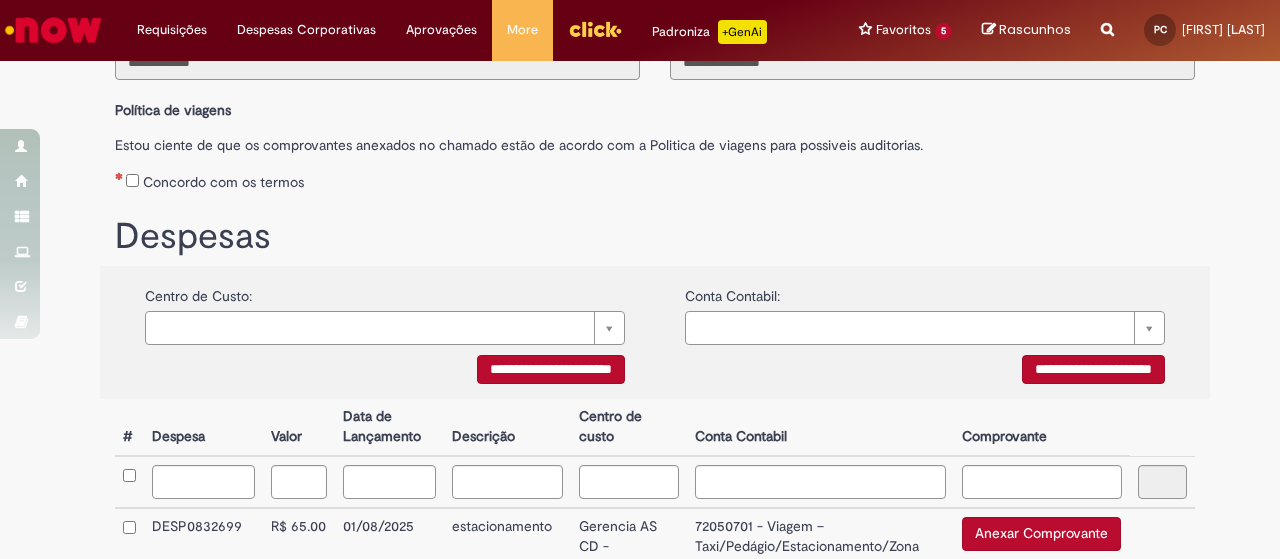 click on "**********" at bounding box center (385, 372) 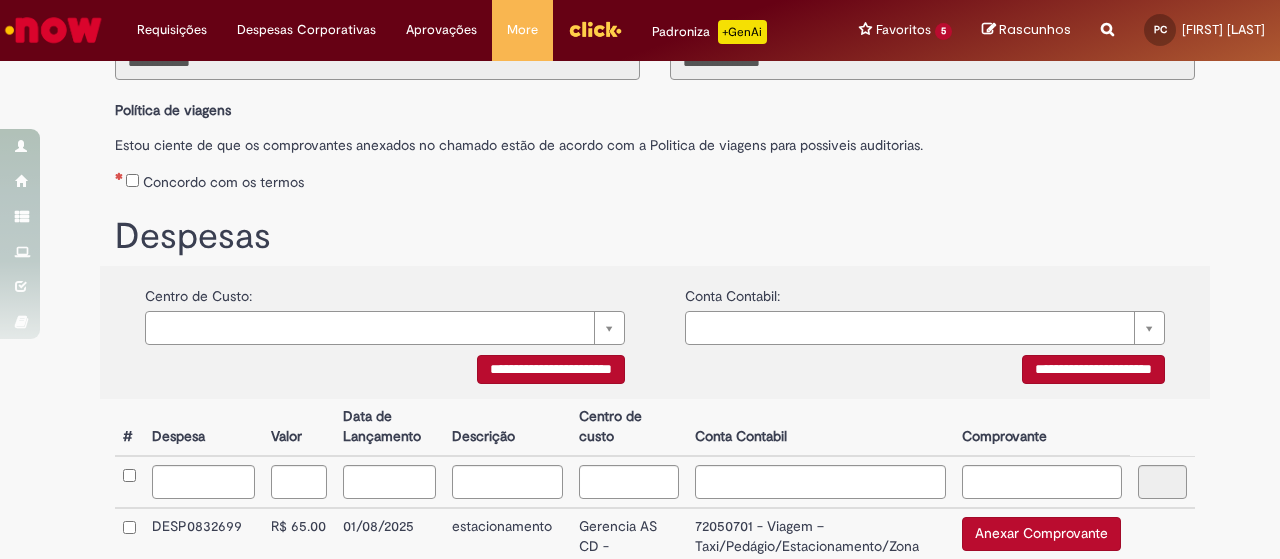 click on "**********" at bounding box center [551, 369] 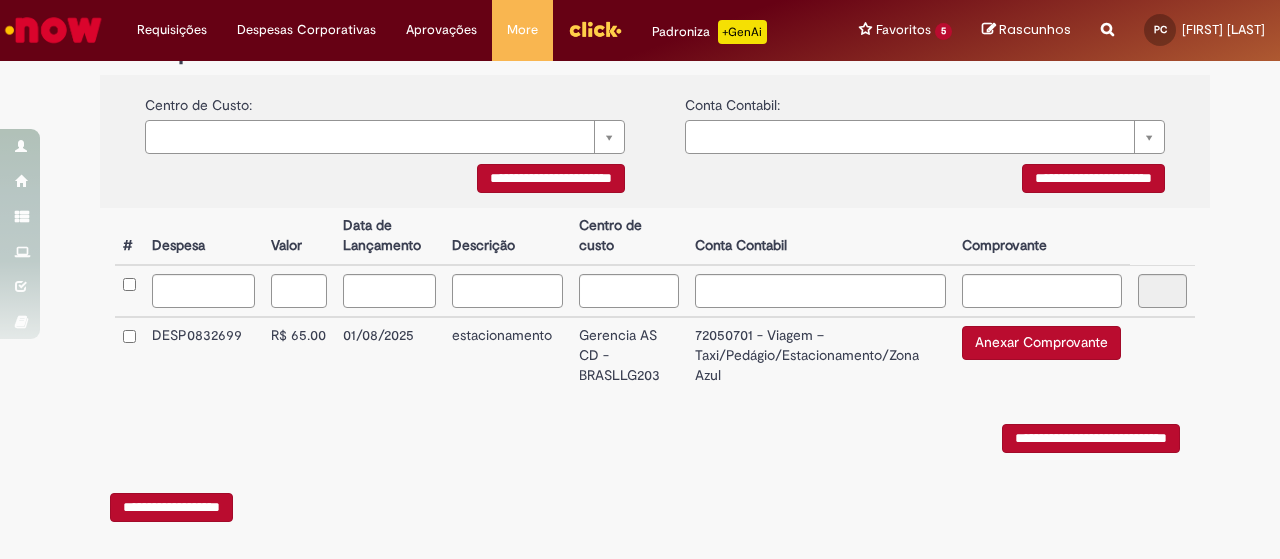 scroll, scrollTop: 400, scrollLeft: 0, axis: vertical 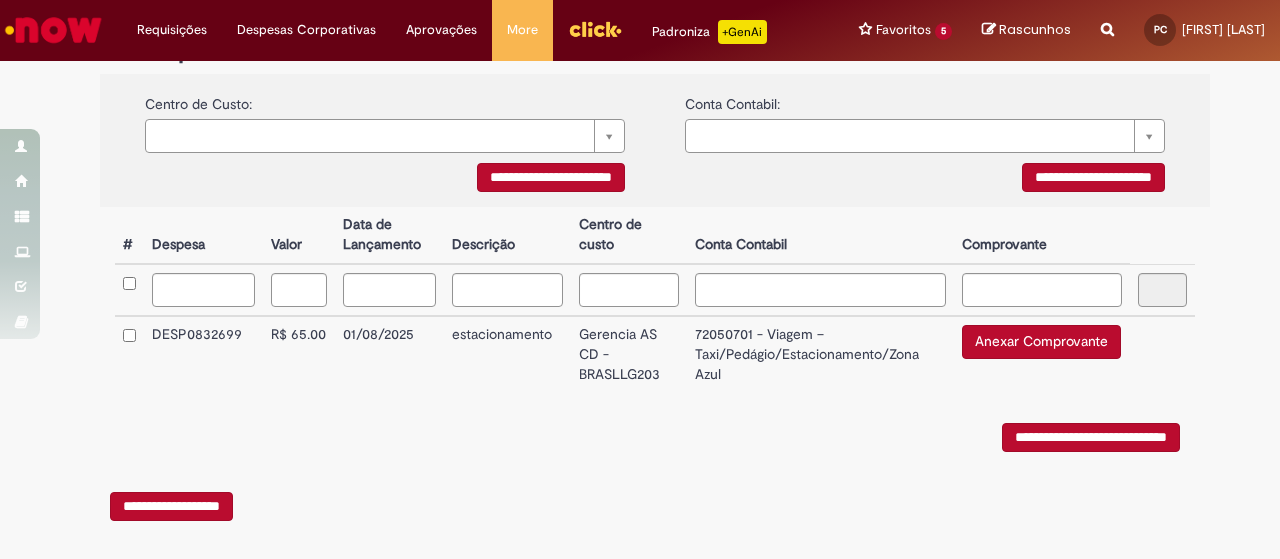 click on "Anexar Comprovante" at bounding box center (1041, 342) 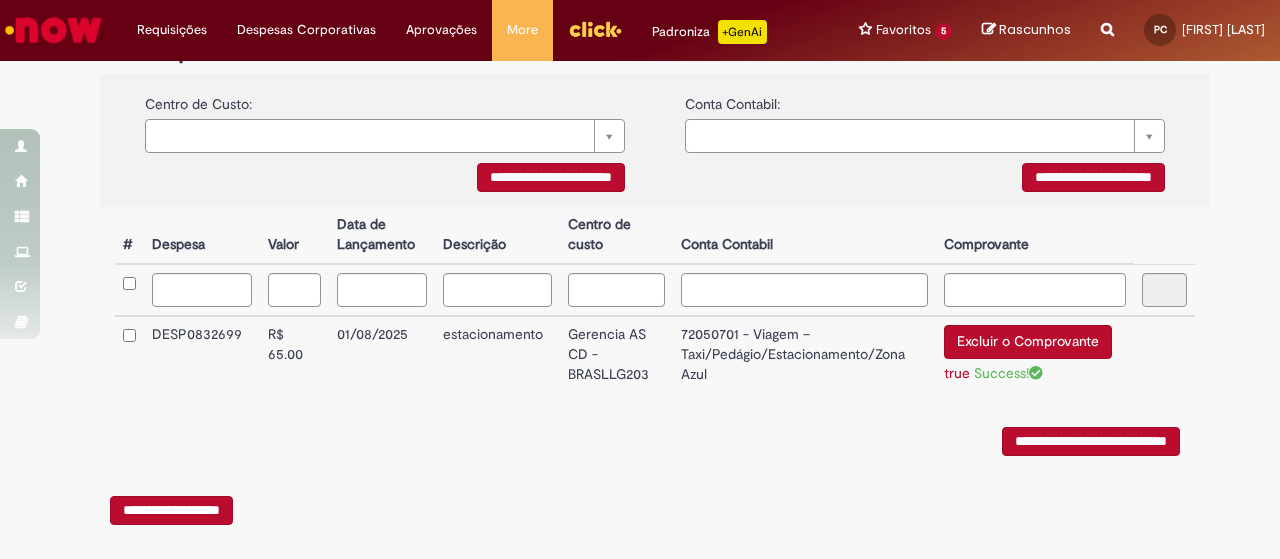 click on "**********" at bounding box center (1091, 441) 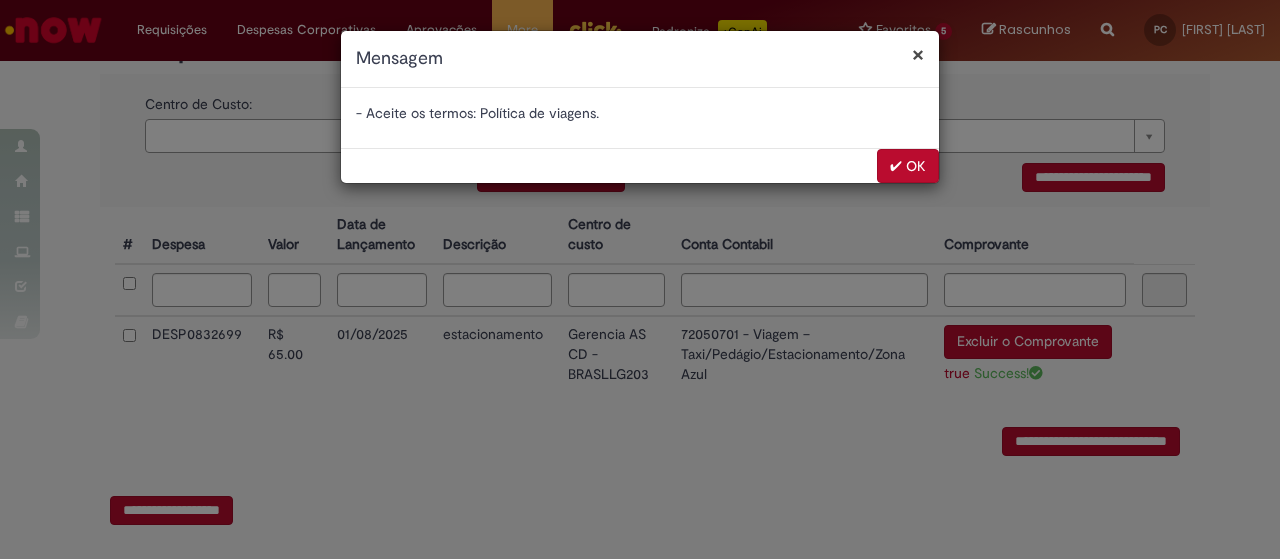 click on "✔ OK" at bounding box center [908, 166] 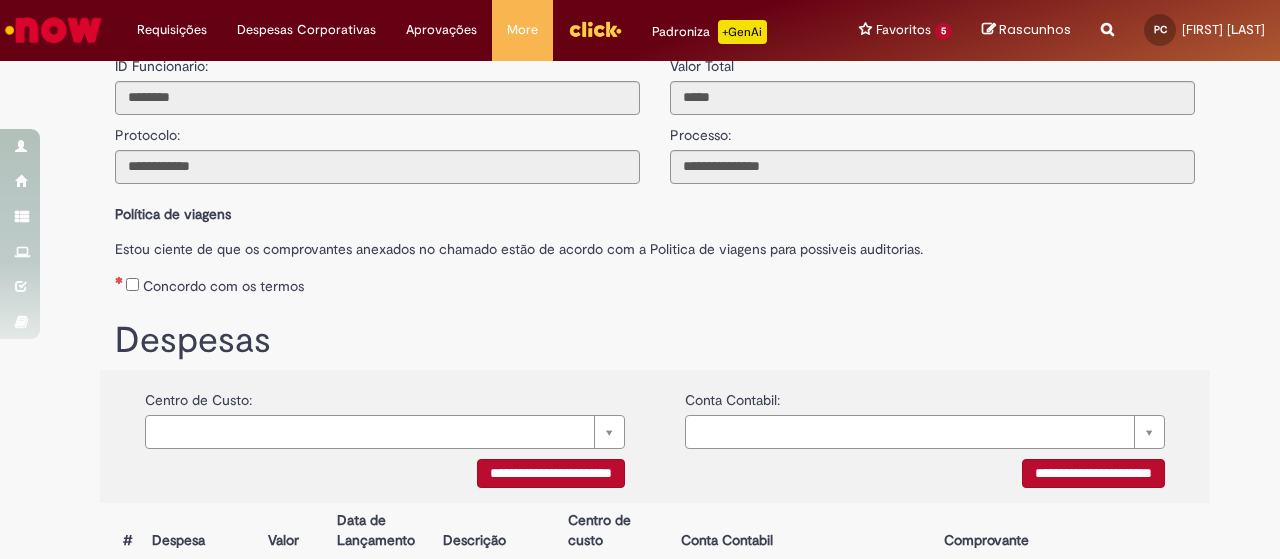 scroll, scrollTop: 99, scrollLeft: 0, axis: vertical 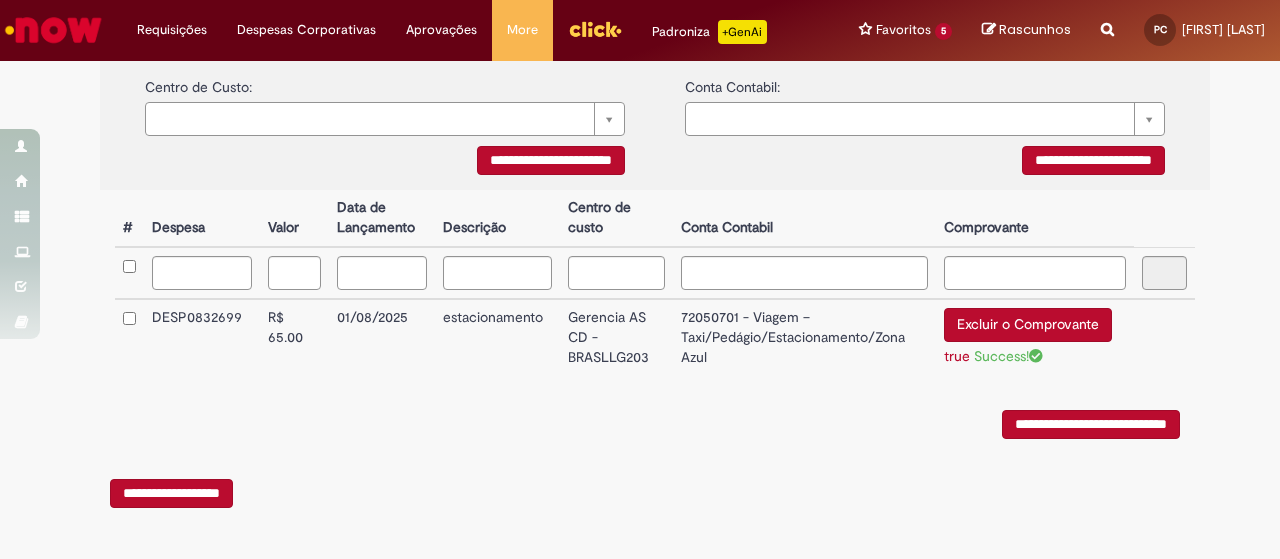 click on "**********" at bounding box center (1091, 424) 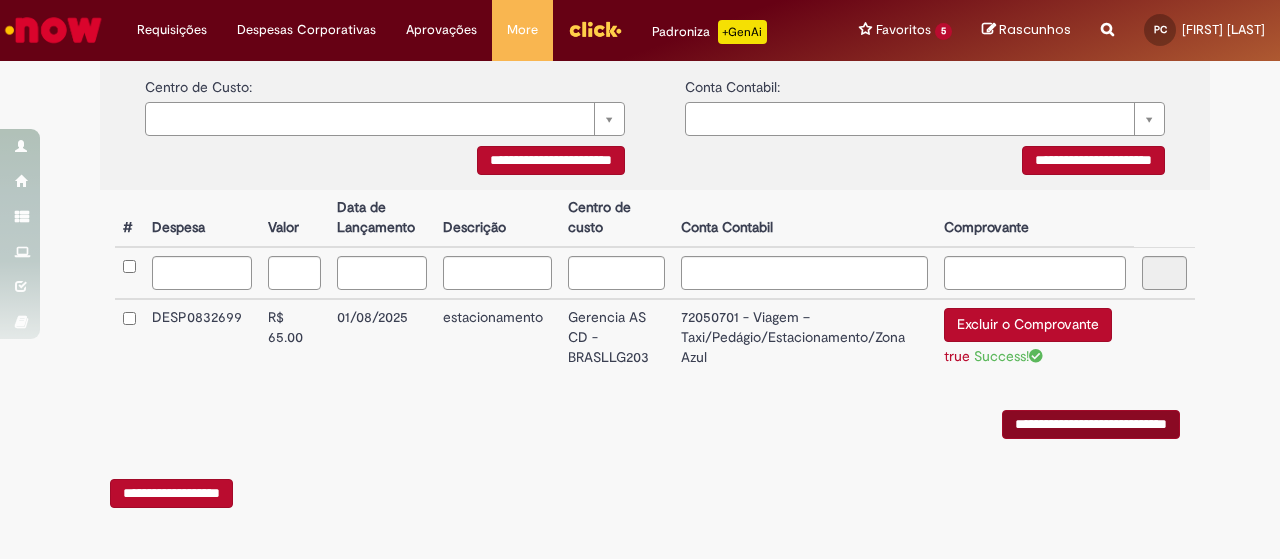 scroll, scrollTop: 0, scrollLeft: 0, axis: both 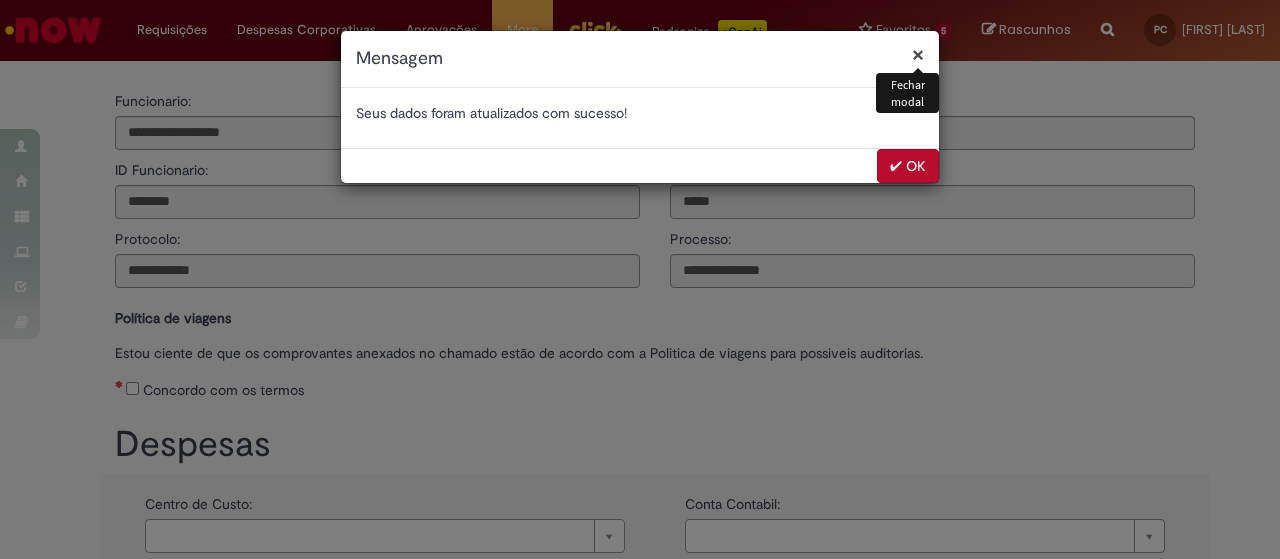click on "✔ OK" at bounding box center [908, 166] 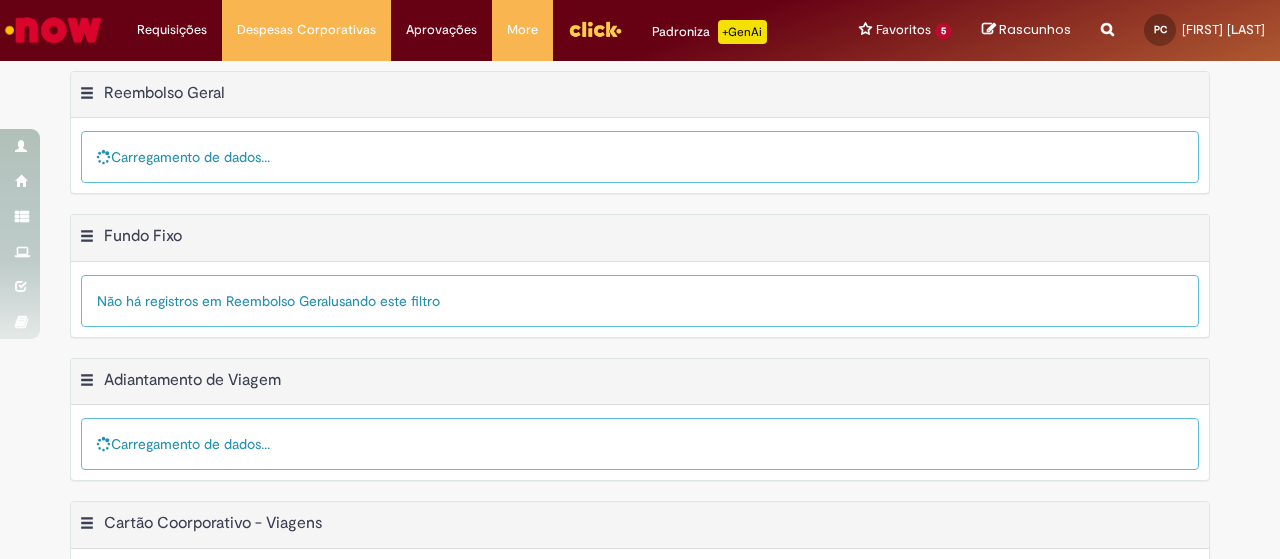 scroll, scrollTop: 0, scrollLeft: 0, axis: both 